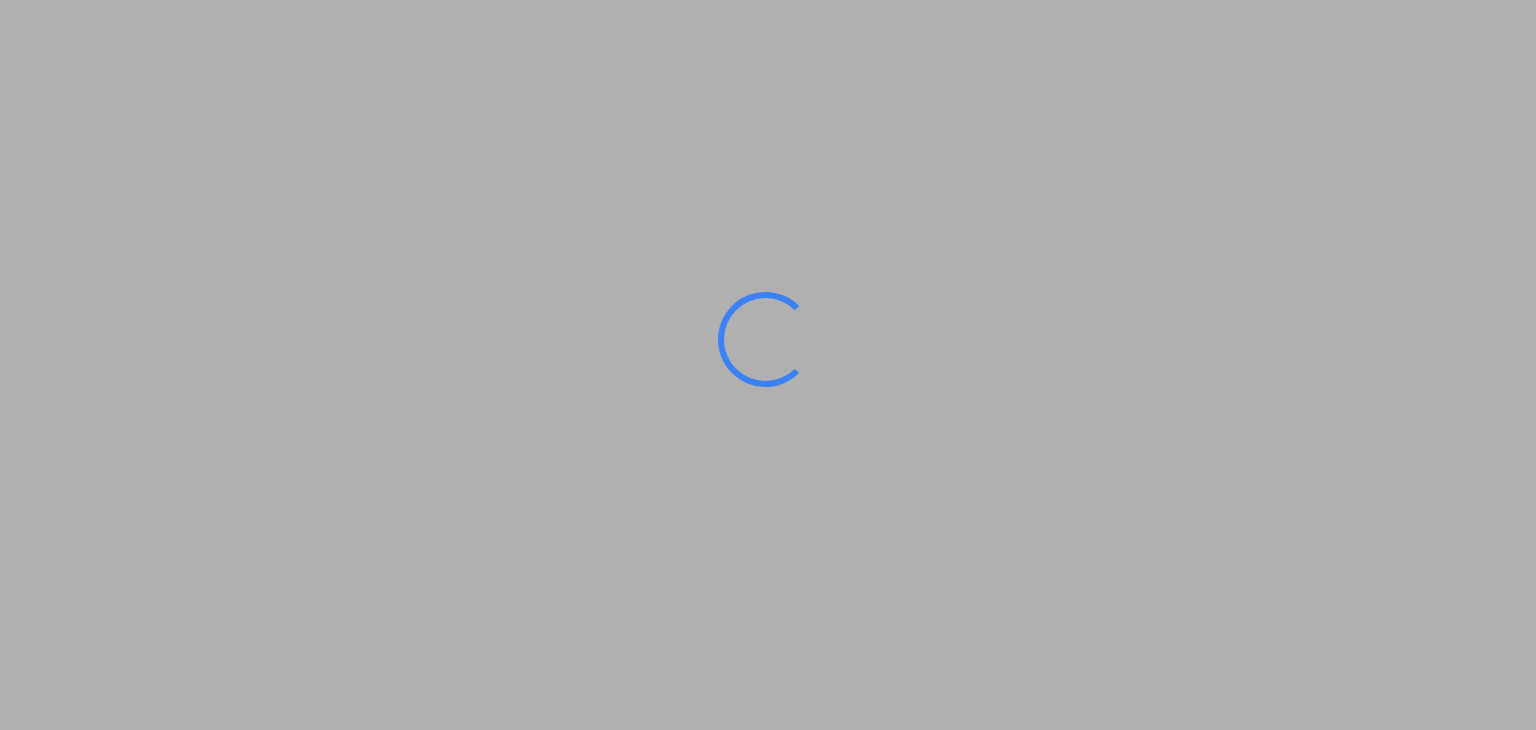 scroll, scrollTop: 0, scrollLeft: 0, axis: both 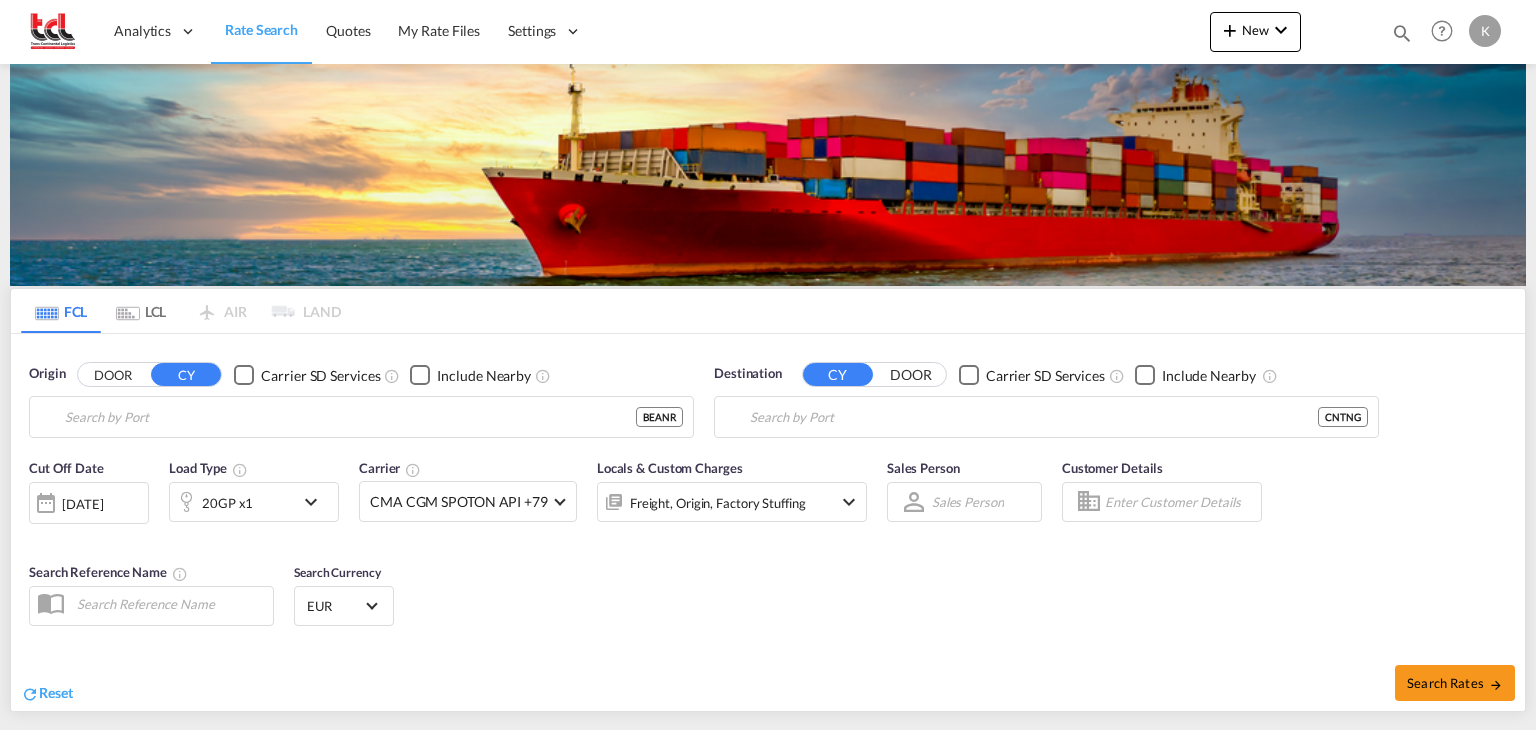 type on "[GEOGRAPHIC_DATA], BEANR" 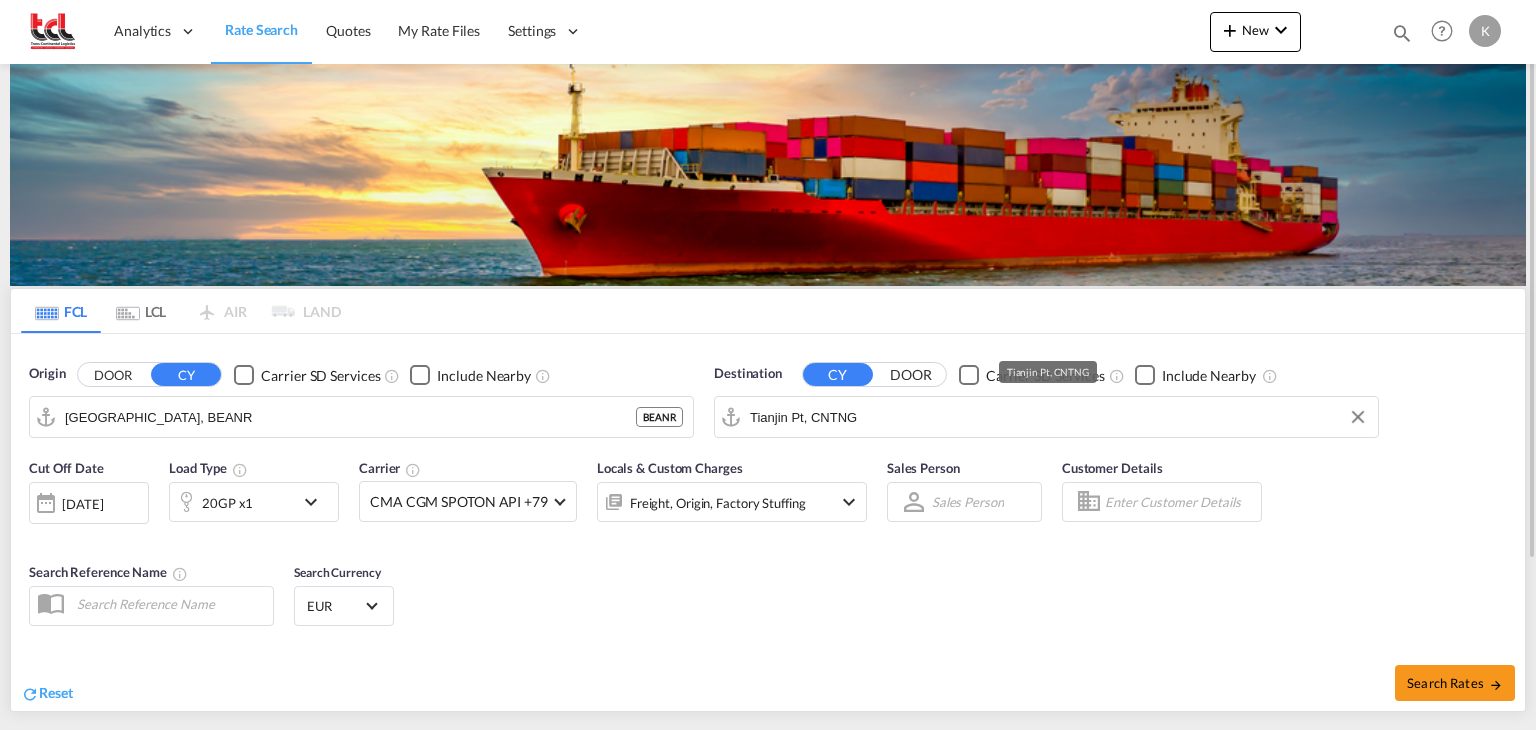 click on "Tianjin Pt, CNTNG" at bounding box center [1059, 417] 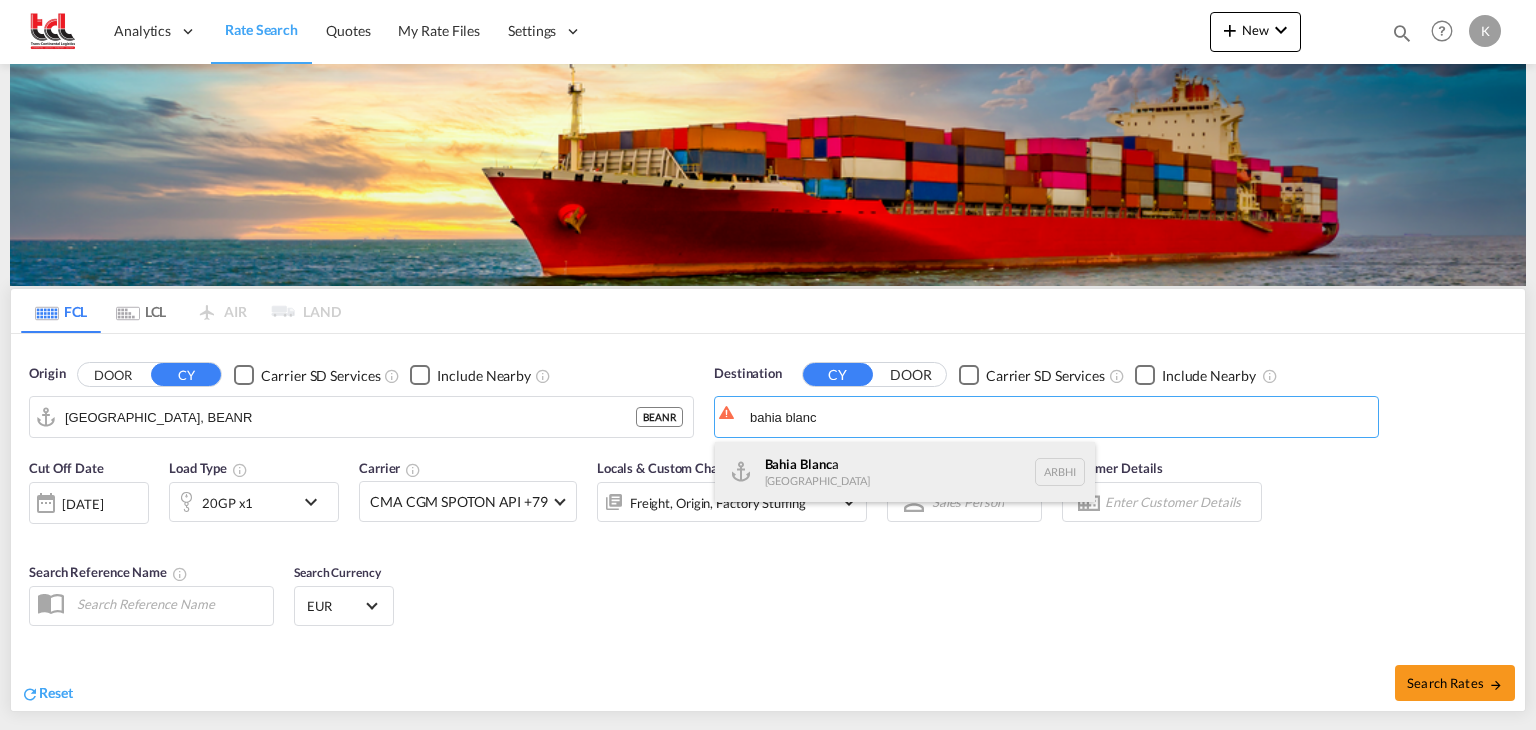 click on "Bahia Blanc a
[GEOGRAPHIC_DATA]
[GEOGRAPHIC_DATA]" at bounding box center (905, 472) 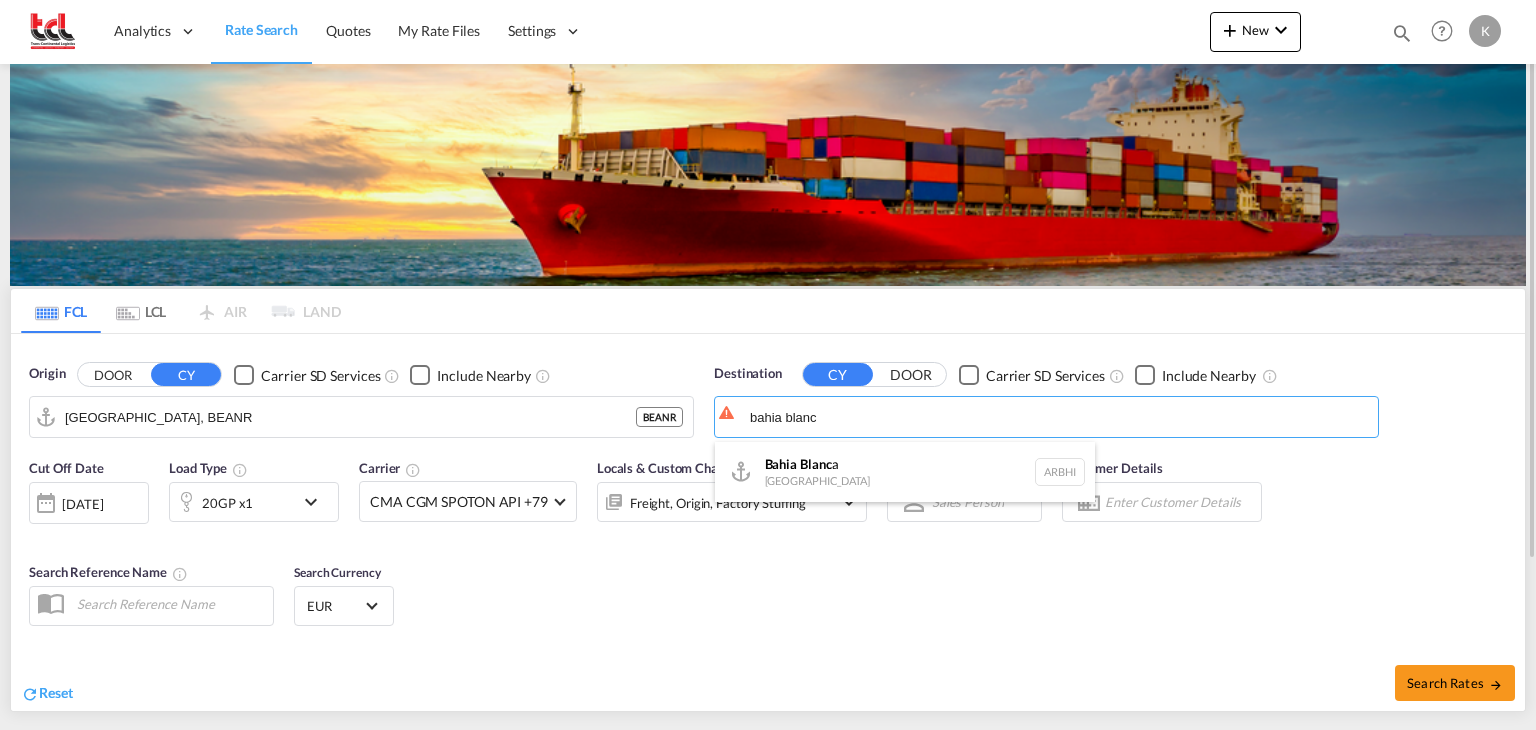 type on "[GEOGRAPHIC_DATA][PERSON_NAME], [GEOGRAPHIC_DATA]" 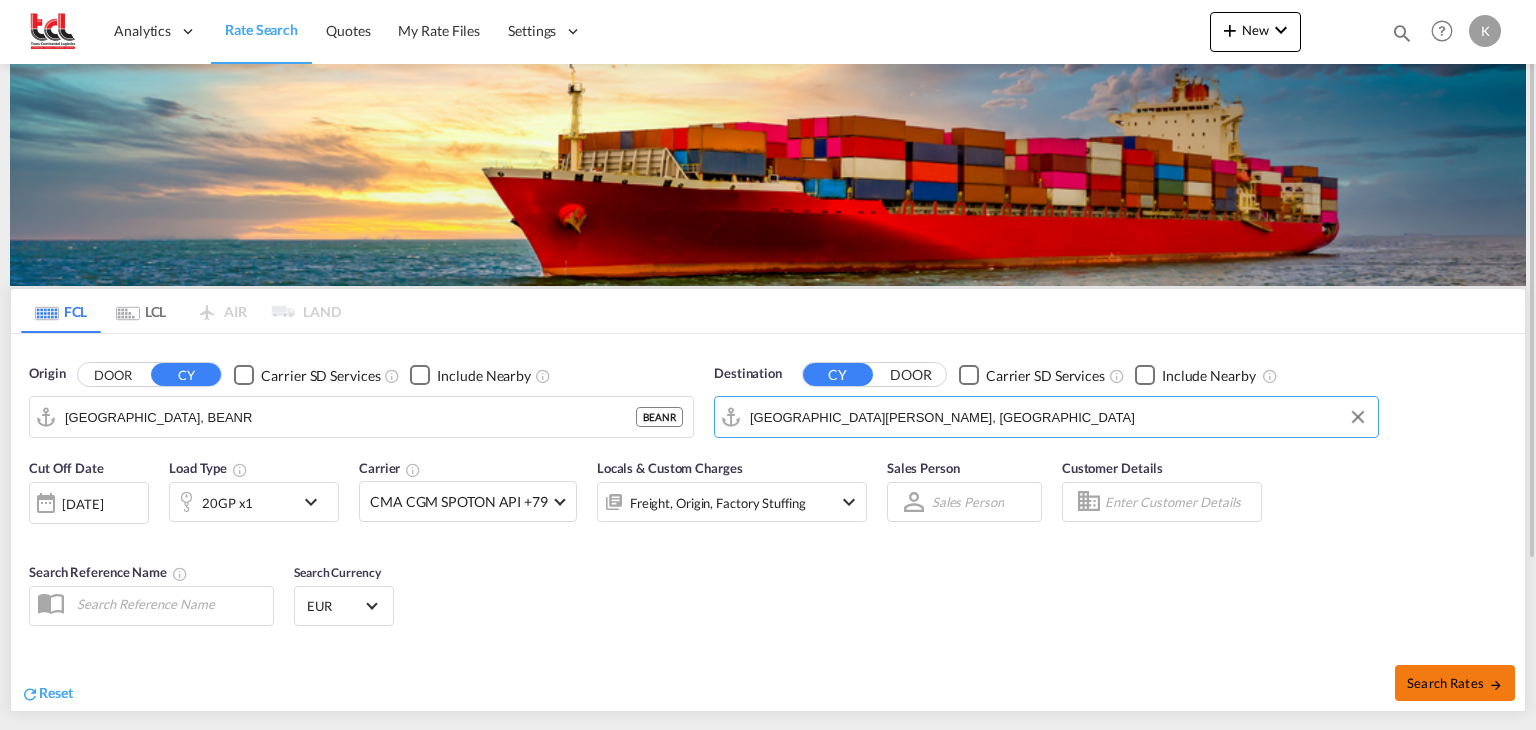 click on "Search Rates" at bounding box center [1455, 683] 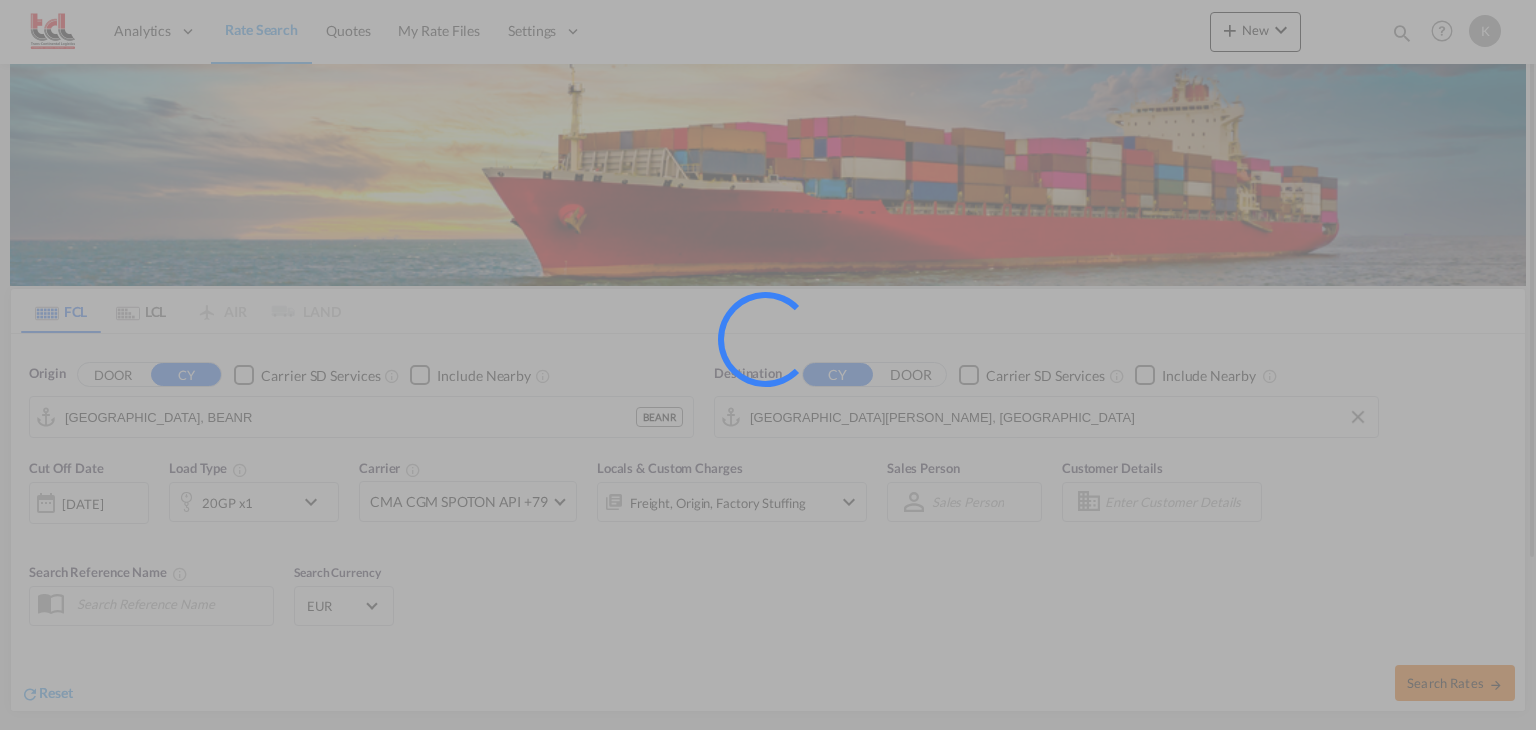 type on "BEANR to ARBHI / [DATE]" 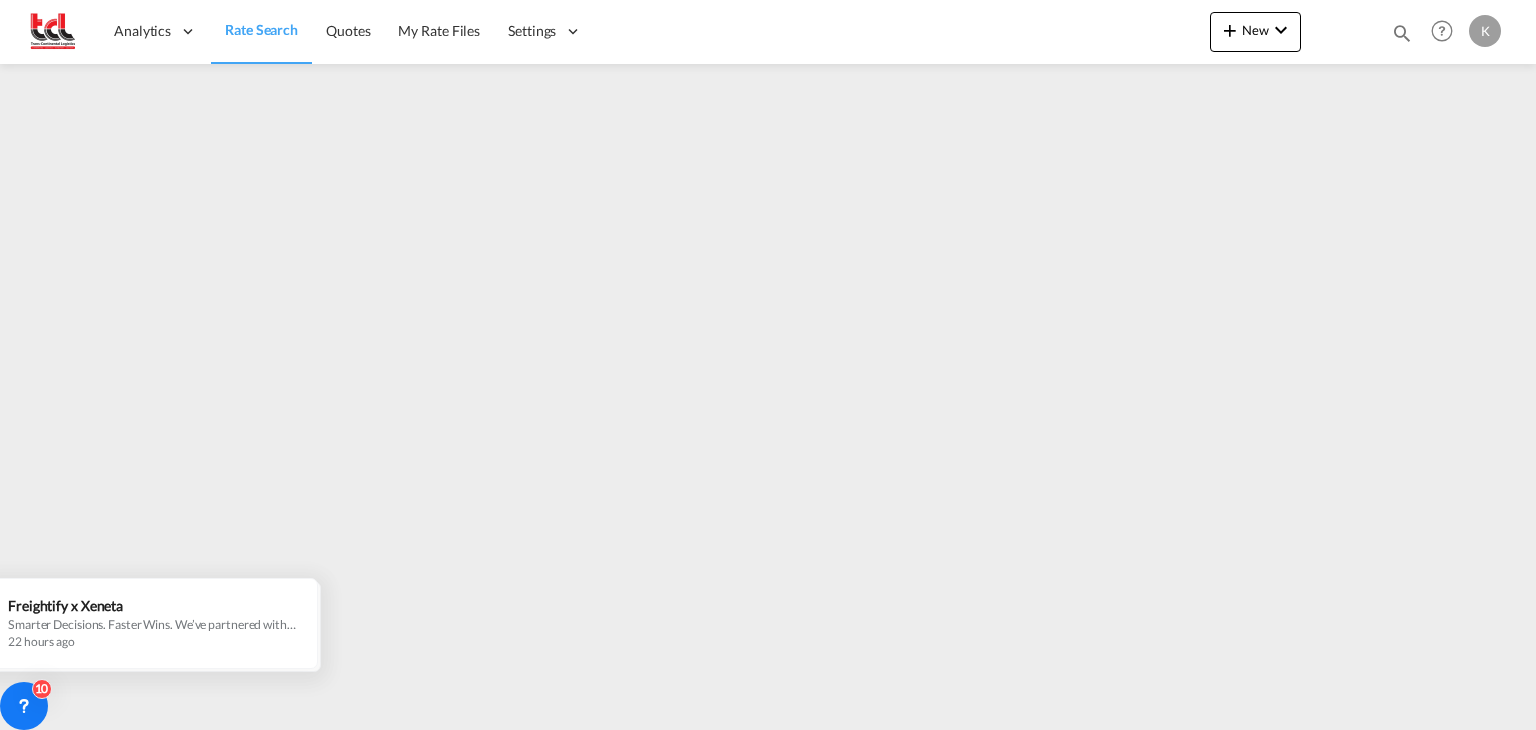 click on "Analytics
Dashboard
Rate Search
Quotes
My Rate Files
Settings" at bounding box center (768, 365) 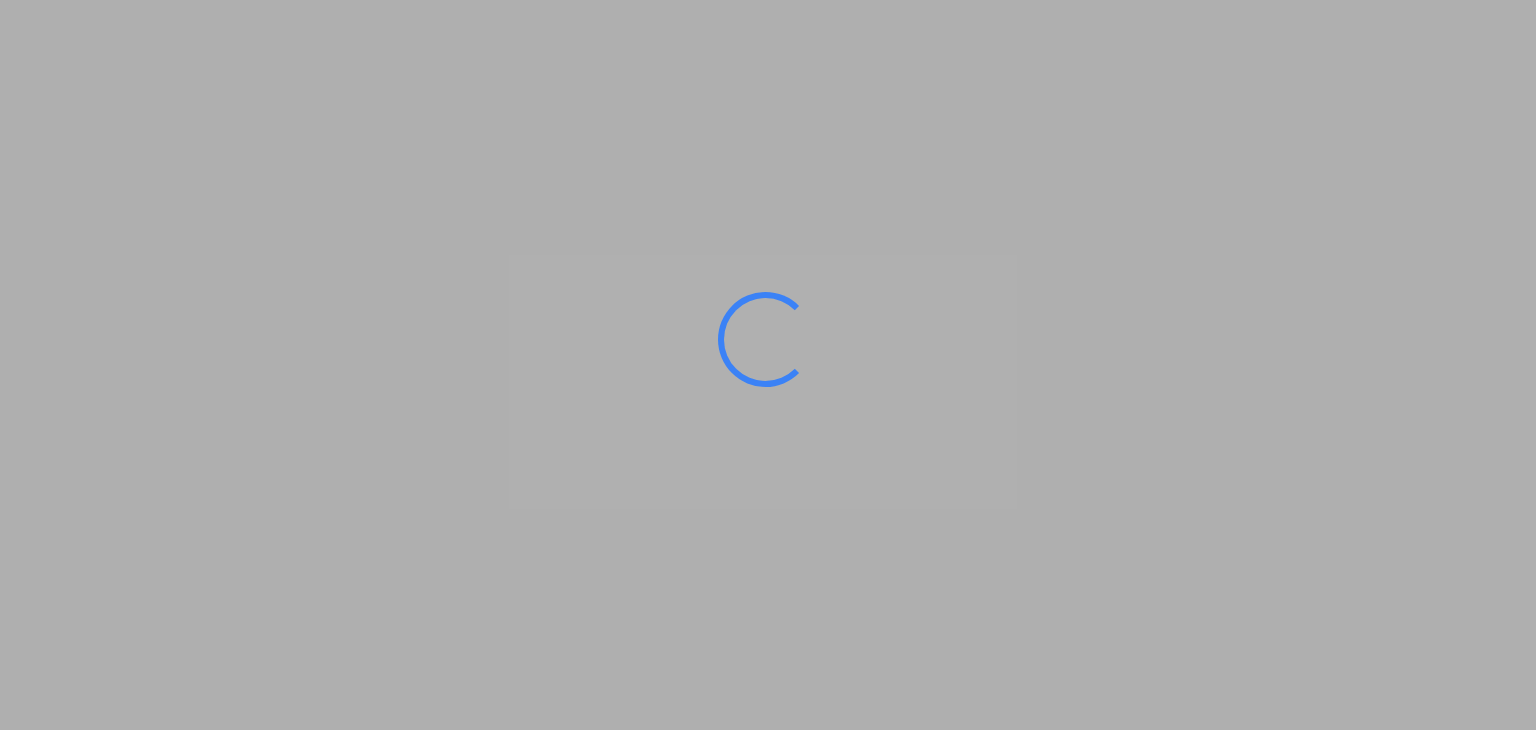 scroll, scrollTop: 0, scrollLeft: 0, axis: both 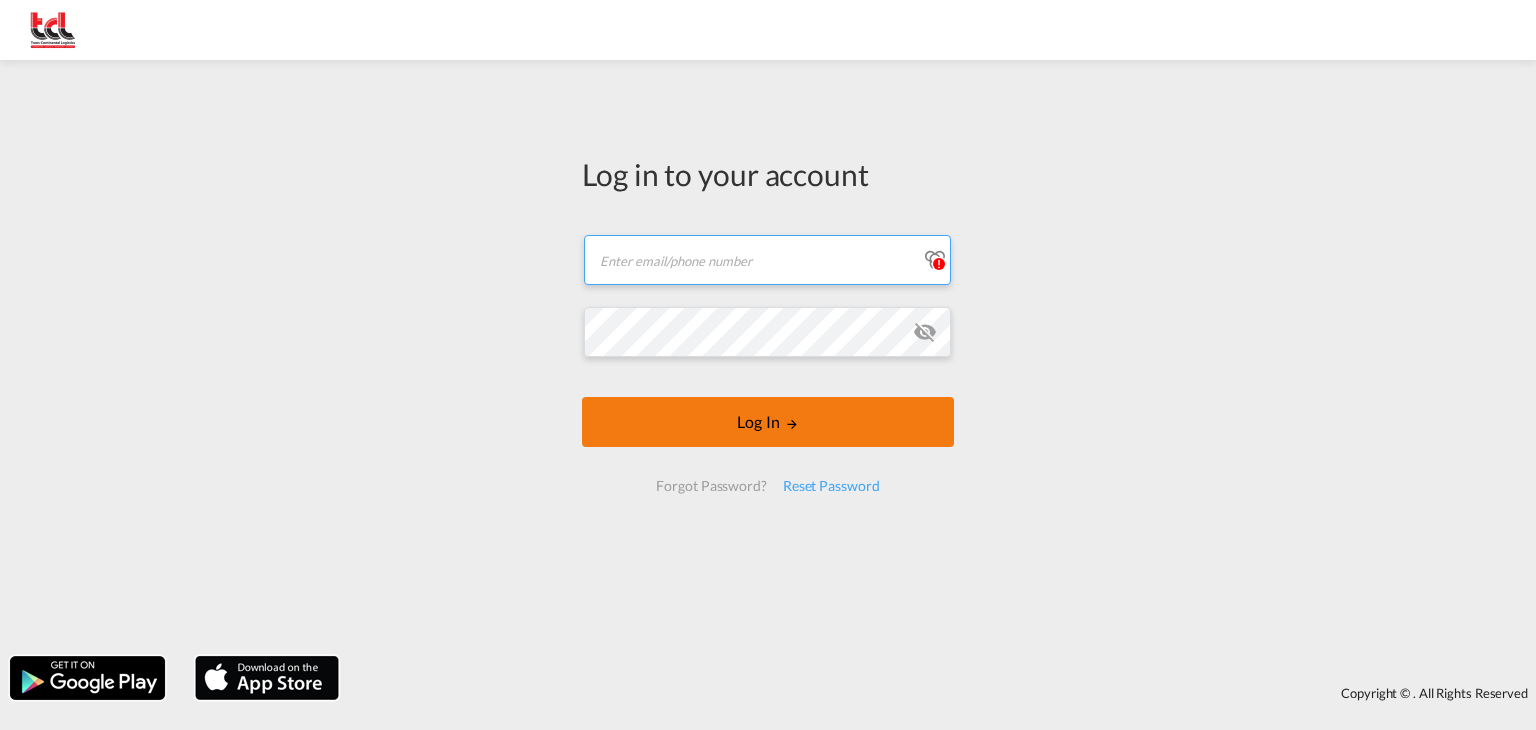 type on "[EMAIL_ADDRESS][DOMAIN_NAME]" 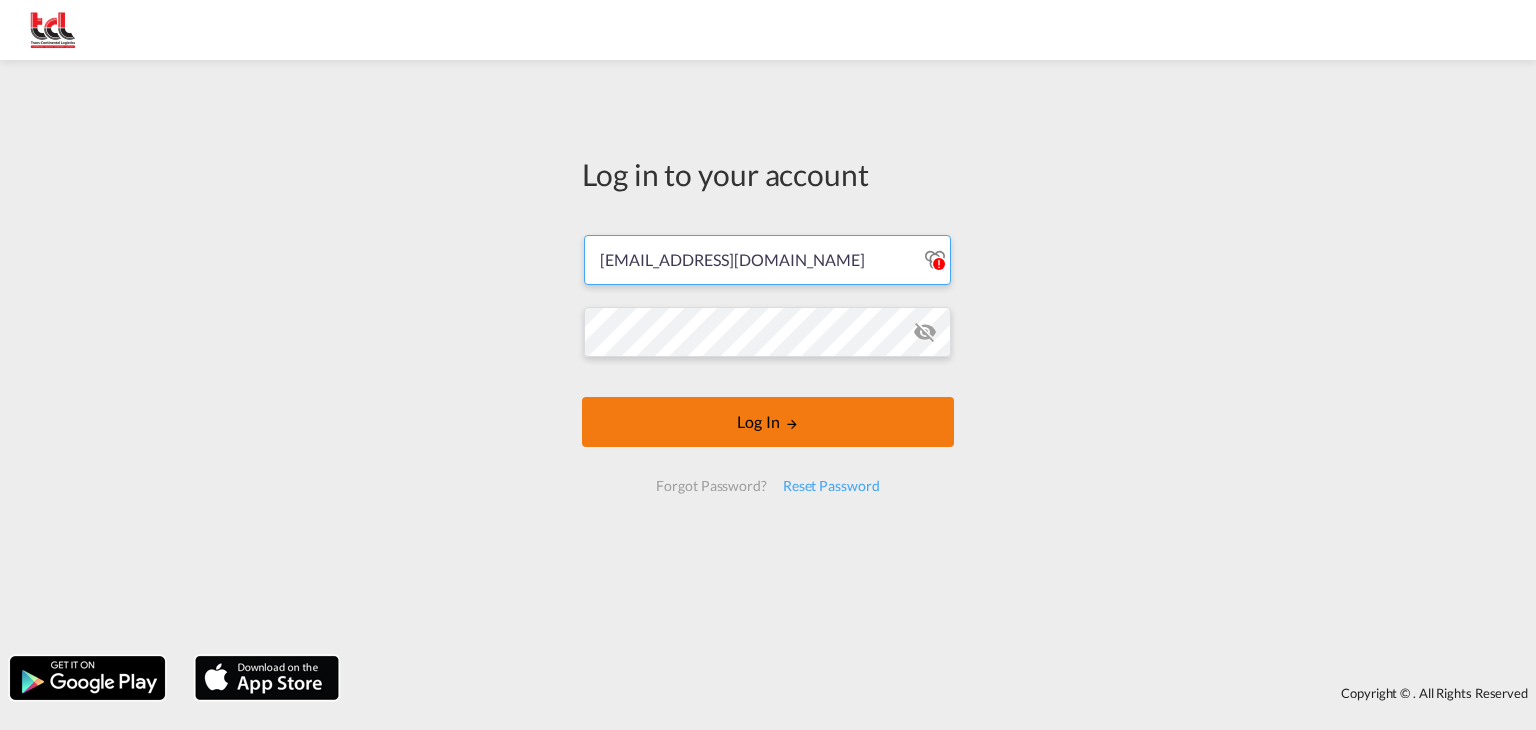 click on "Log In" at bounding box center [768, 422] 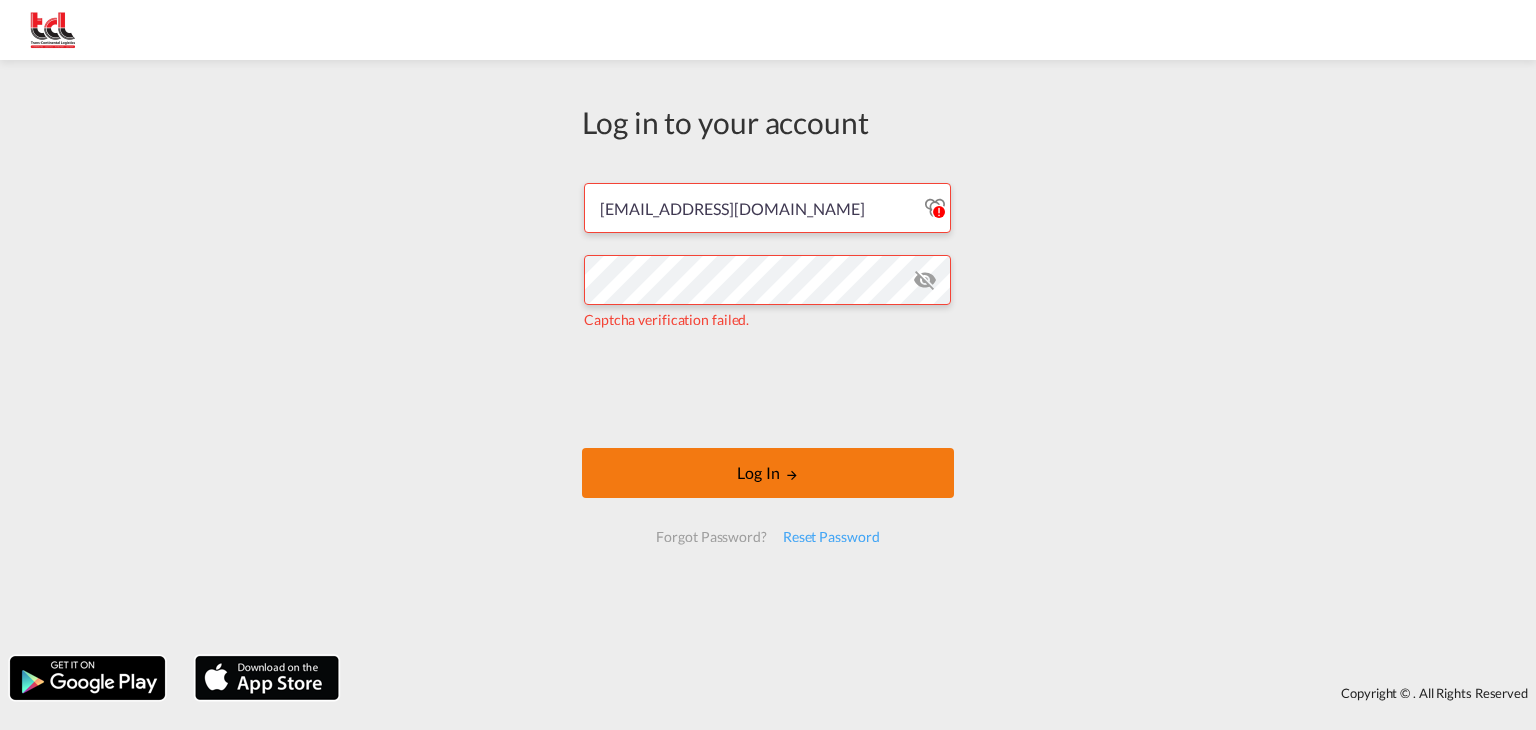 click on "Log In" at bounding box center (768, 473) 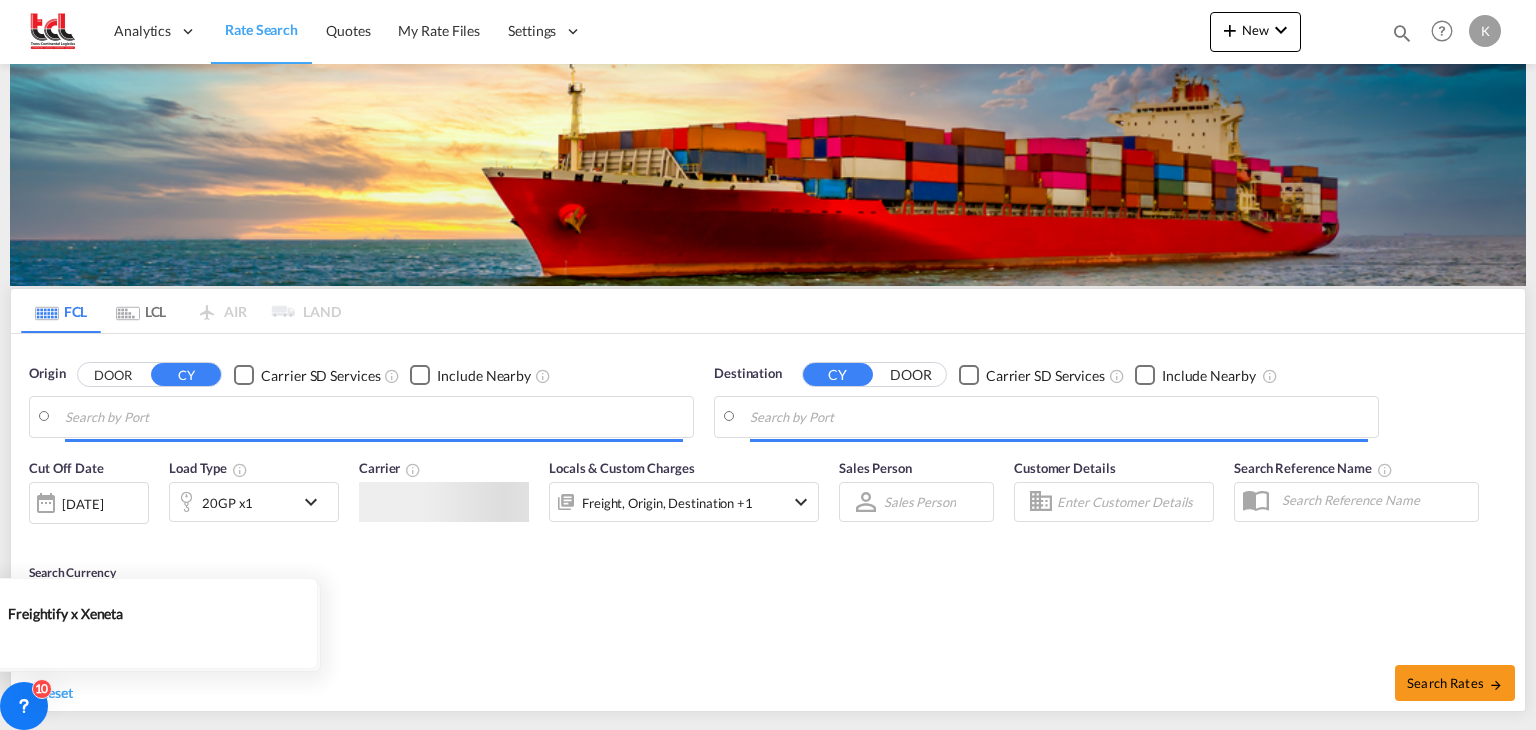 type on "[GEOGRAPHIC_DATA], BEANR" 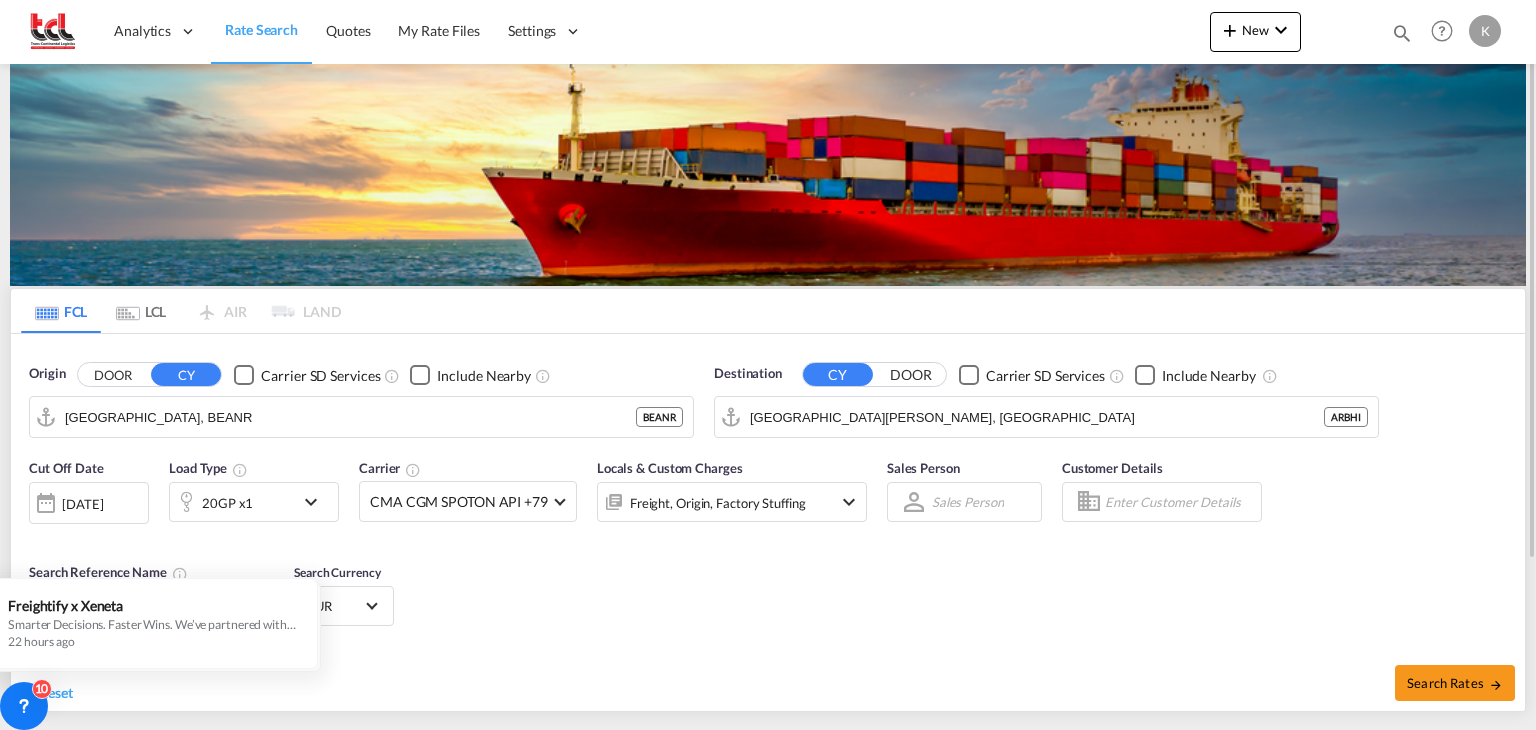click on "Recent Searches
Show All
BEANR, Antwerp, Belgium, Western Europe, Europe
BEANR
ARBHI, Bahia Blanca, Argentina, South America, Americas
ARBHI
SEA-FCL
20GP x 1    34 minutes ago
BEANR, Antwerp, Belgium, Western Europe, Europe
BEANR
CNTNG, Tianjin Pt, China, Greater China & Far East Asia, Asia Pacific
CNTNG
SEA-FCL
20GP x 1    23 hours ago
BEANR, Antwerp, Belgium, Western Europe, Europe
BEANR
CNTNG, Tianjin Pt, China, Greater China & Far East Asia, Asia Pacific
CNTNG
SEA-FCL
20GP x 1    24 hours ago" at bounding box center [768, 831] 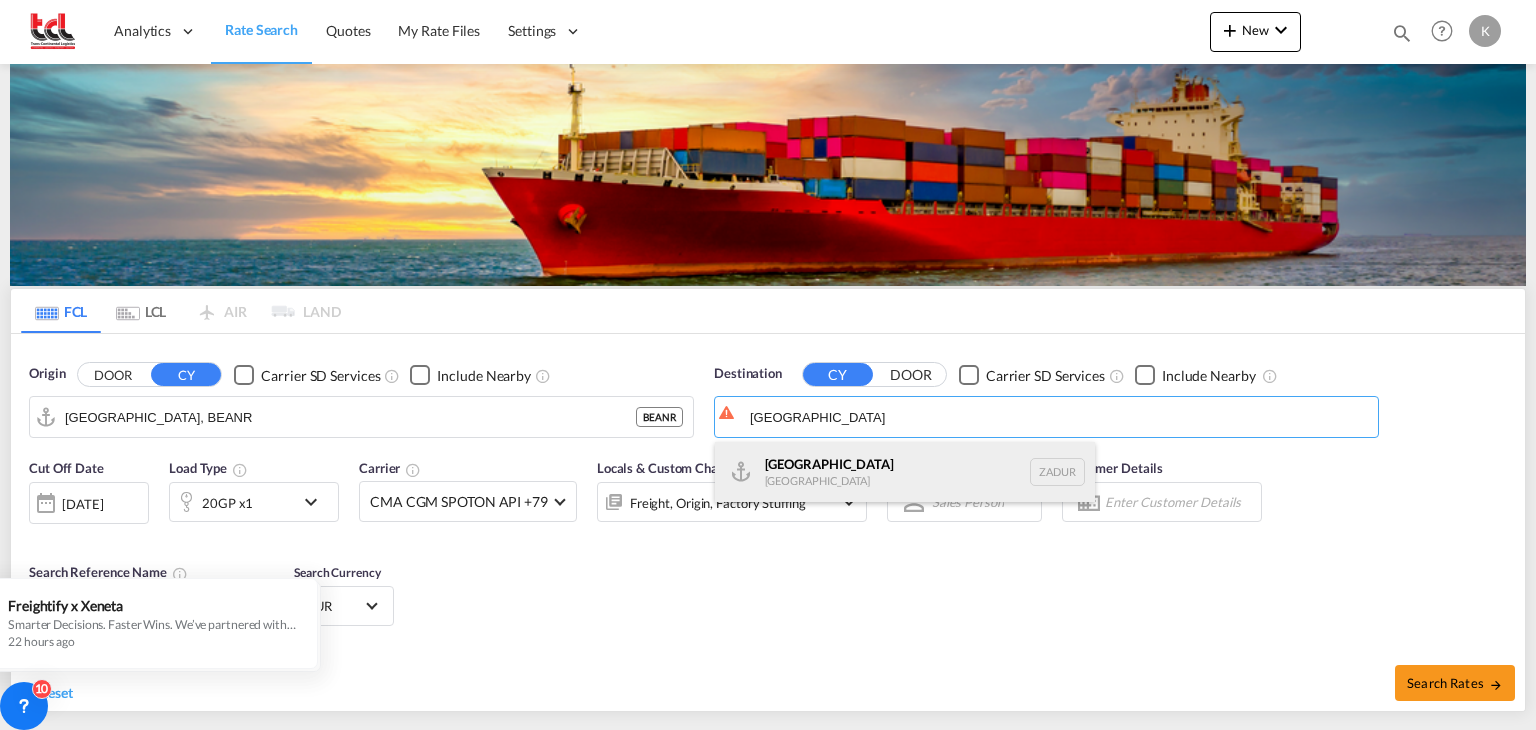 click on "Durban
South Africa
ZADUR" at bounding box center [905, 472] 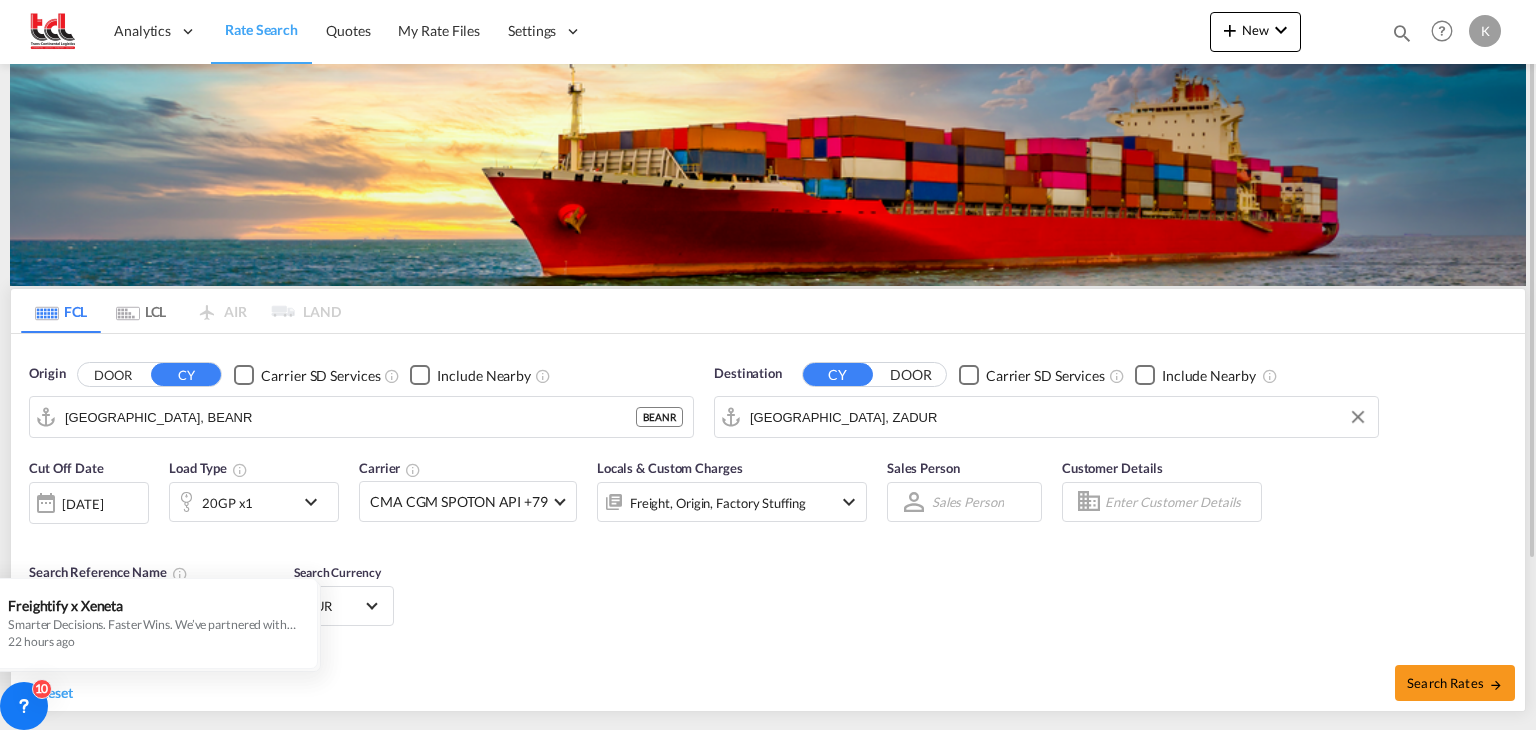 click at bounding box center (316, 502) 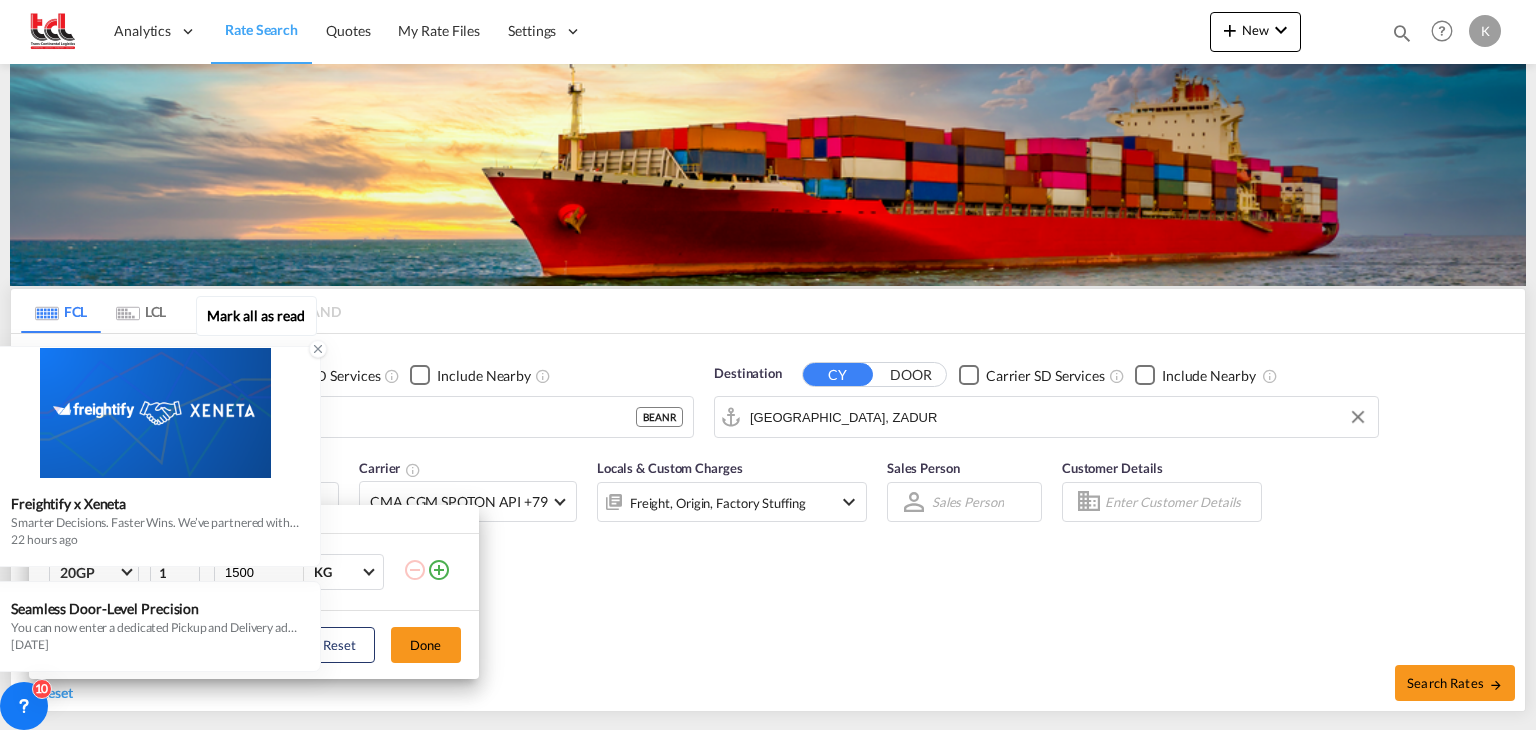 click 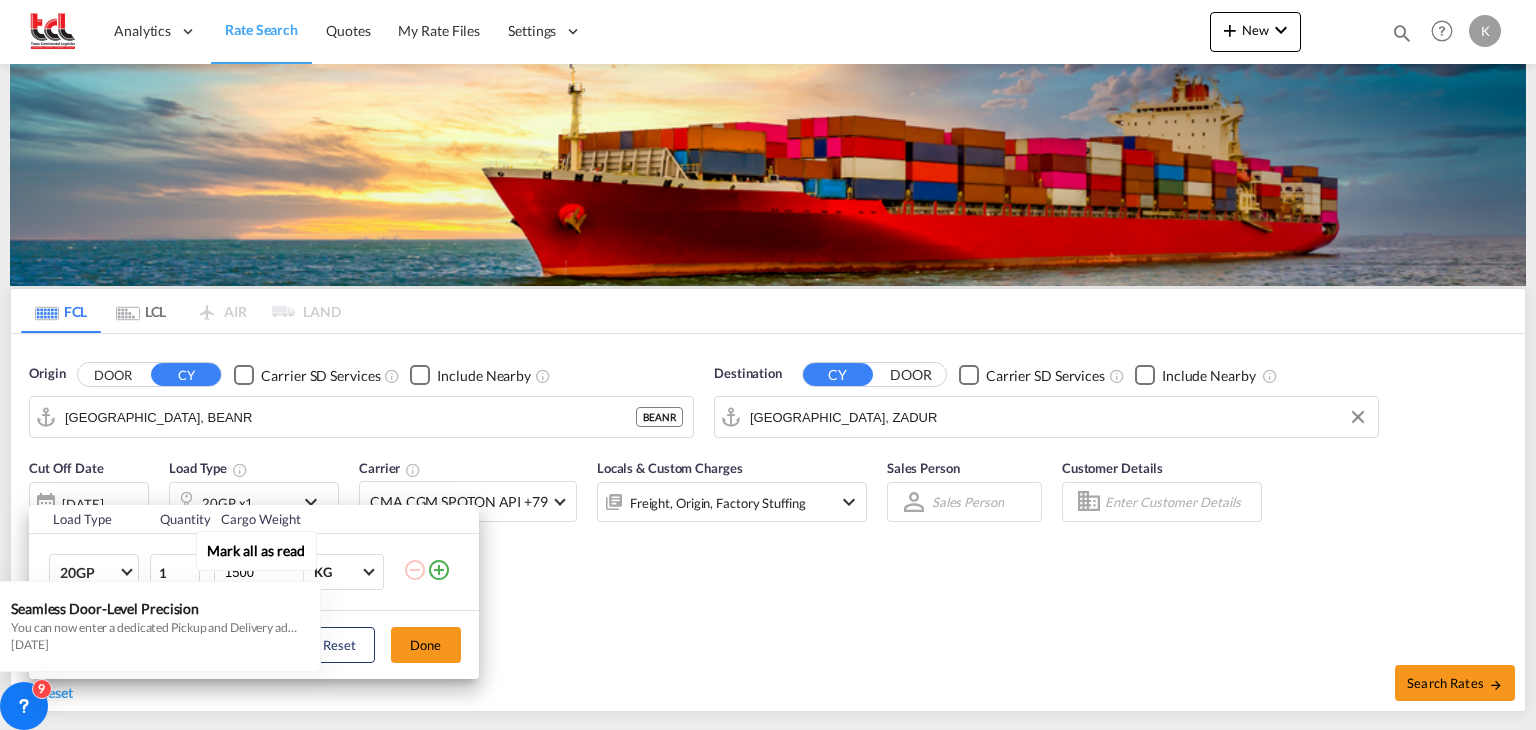 click on "Mark all as read Seamless Door-Level Precision You can now enter a dedicated Pickup and Delivery address directly while creating a booking. Whether you're handling door-to-port or port-to-door or door to door shipment, this update lets you: Capture actual pickup/delivery location details Improve operational accuracy Seamlessly sync booking data with your TMS (like CargoWise) No more relying on generic fields or external tools. Freightify now makes it easier to keep your bookings complete and TMS-ready. 2 days ago" at bounding box center (160, 599) 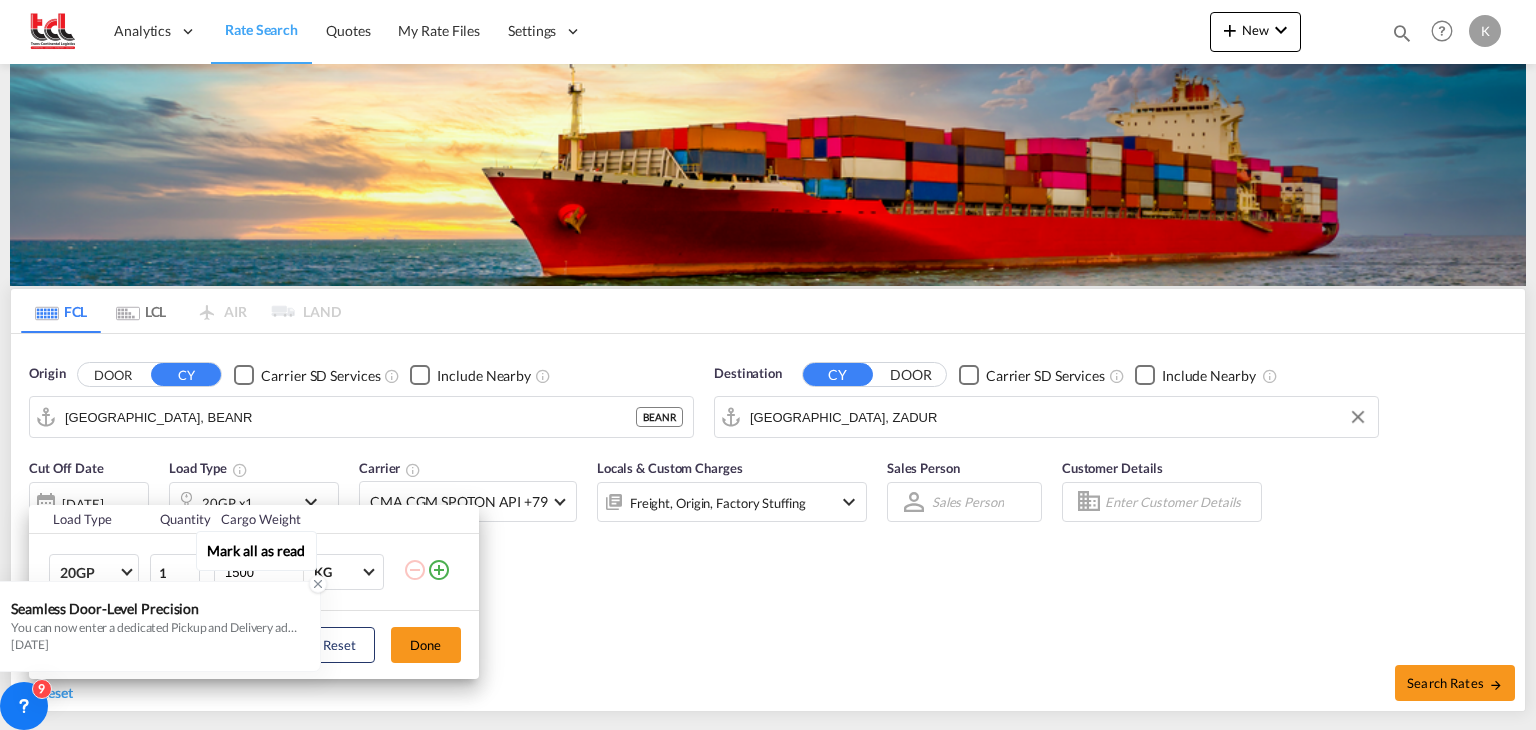 click 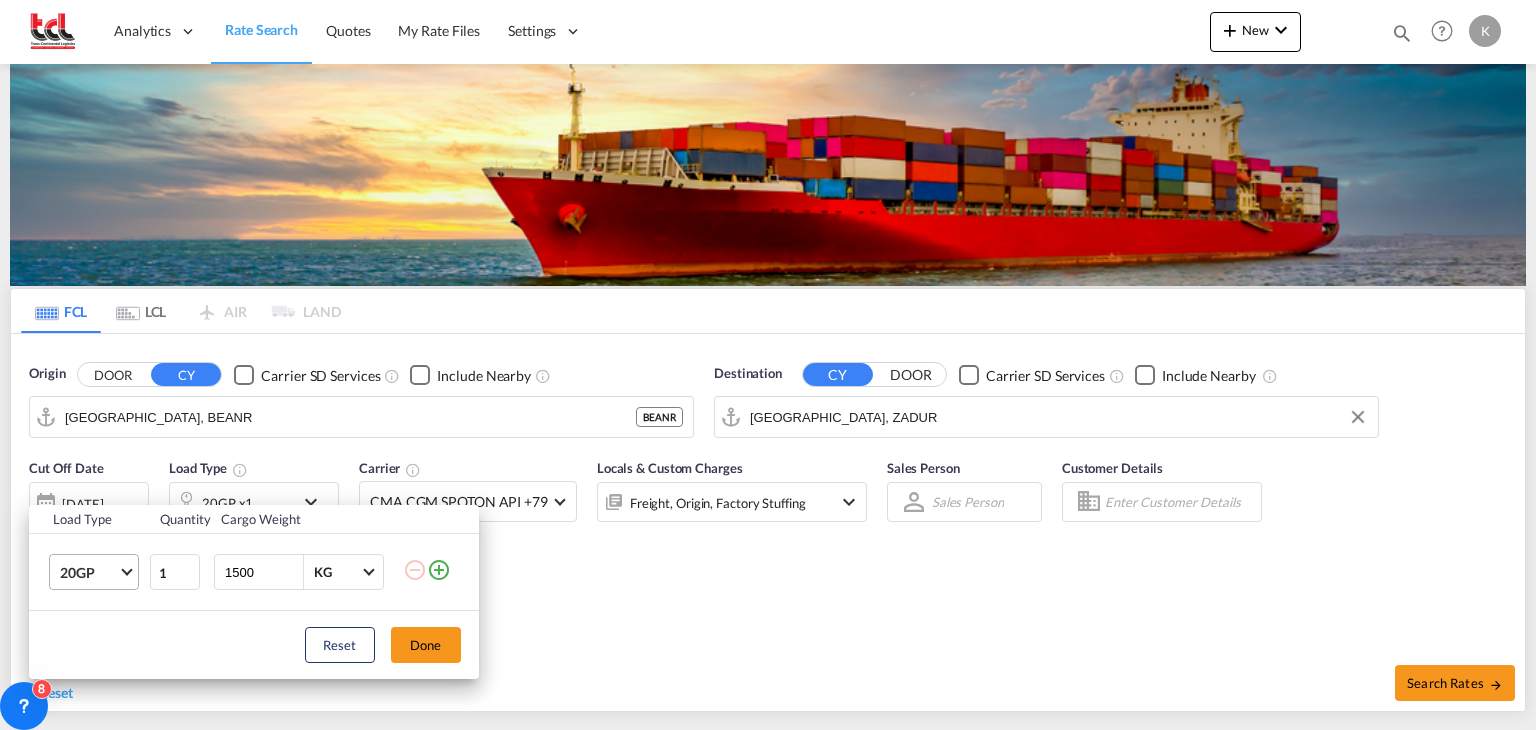 click on "20GP" at bounding box center (89, 573) 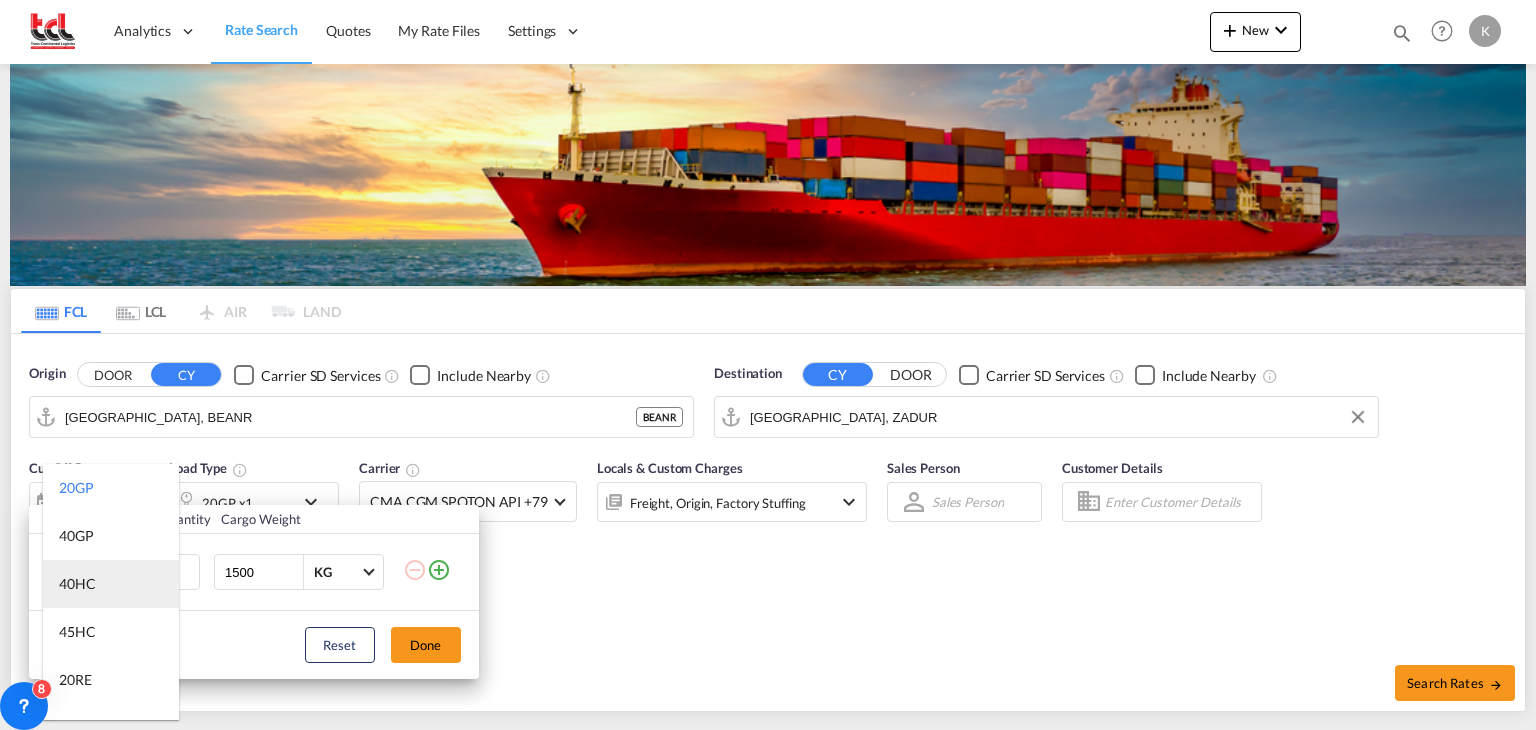 click on "40HC" at bounding box center [111, 584] 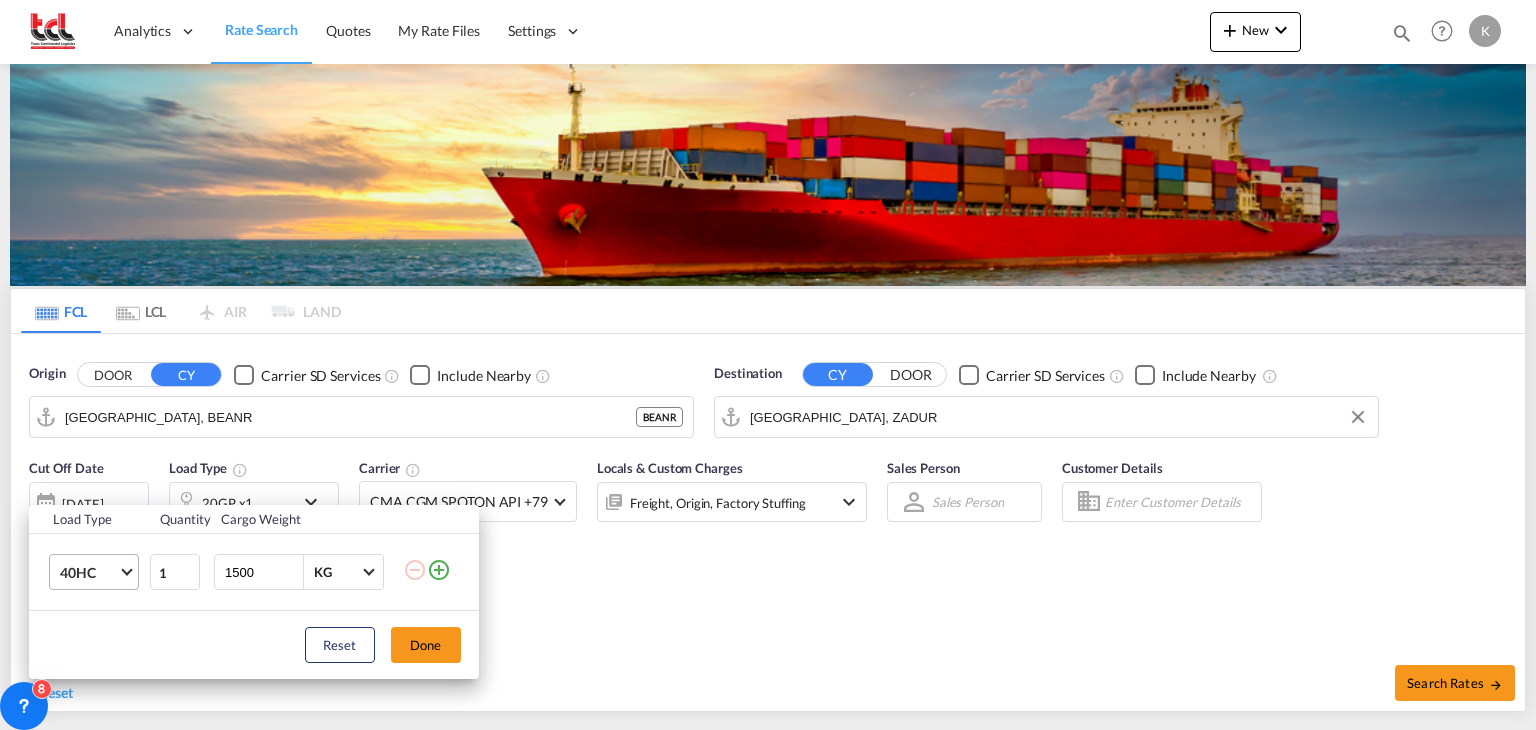 drag, startPoint x: 263, startPoint y: 574, endPoint x: 51, endPoint y: 578, distance: 212.03773 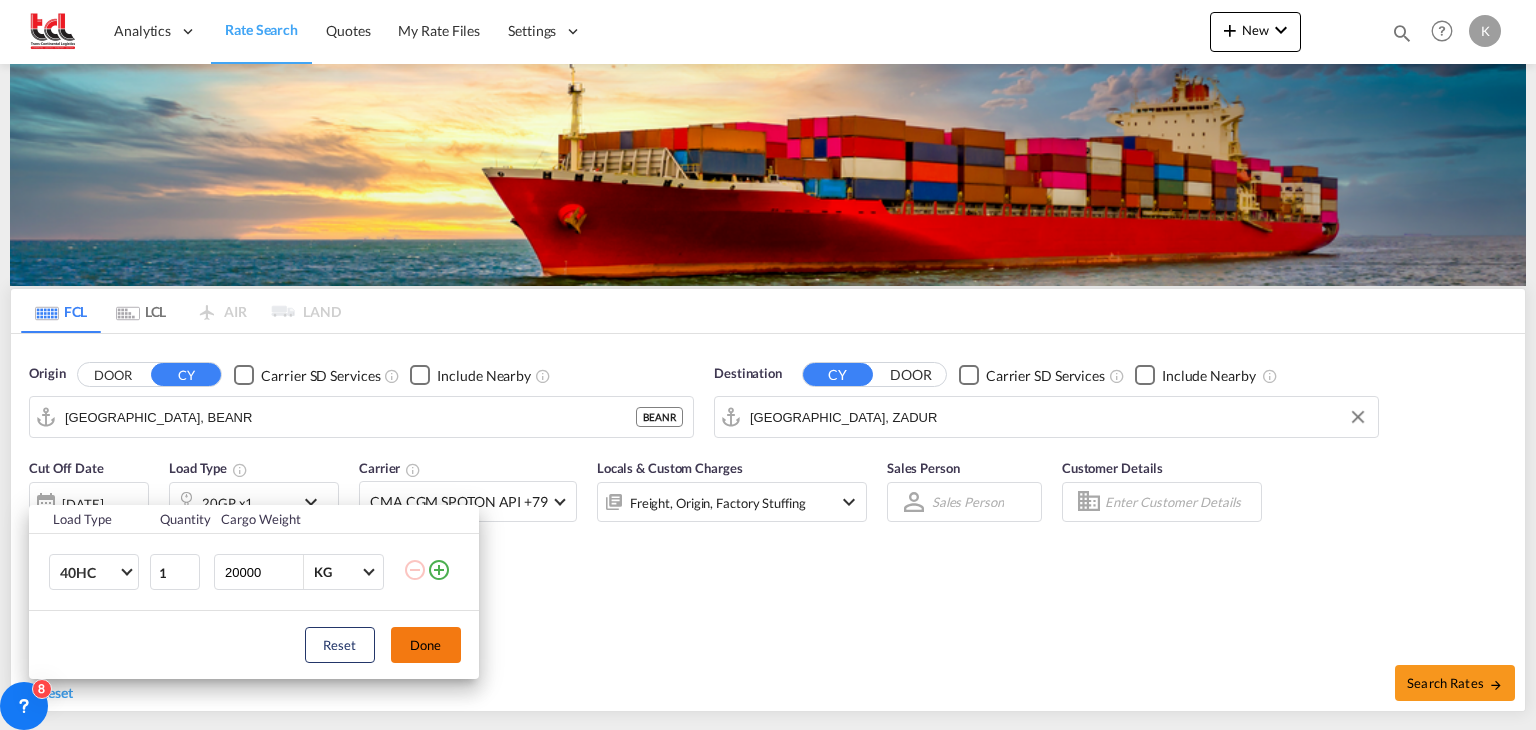 type on "20000" 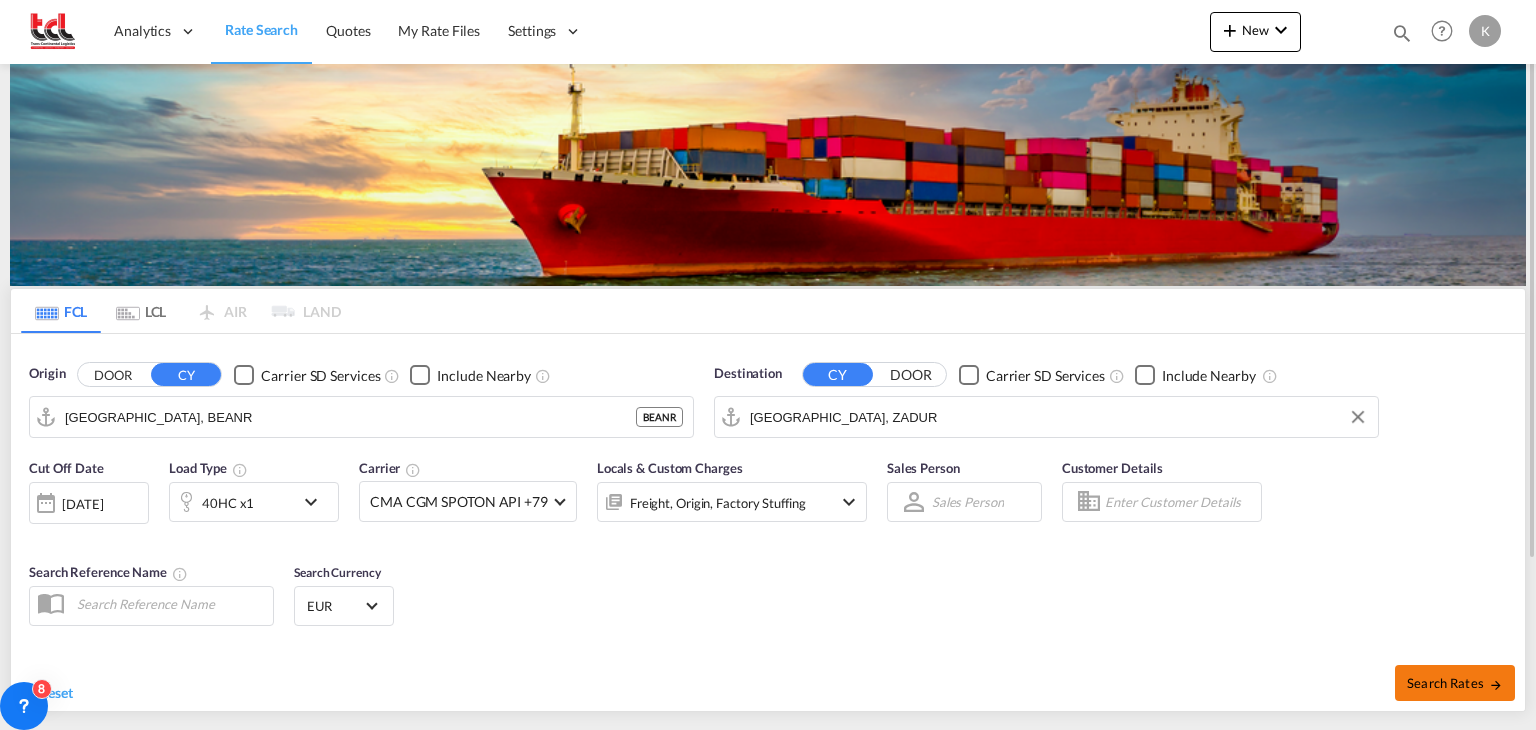 click on "Search Rates" at bounding box center (1455, 683) 